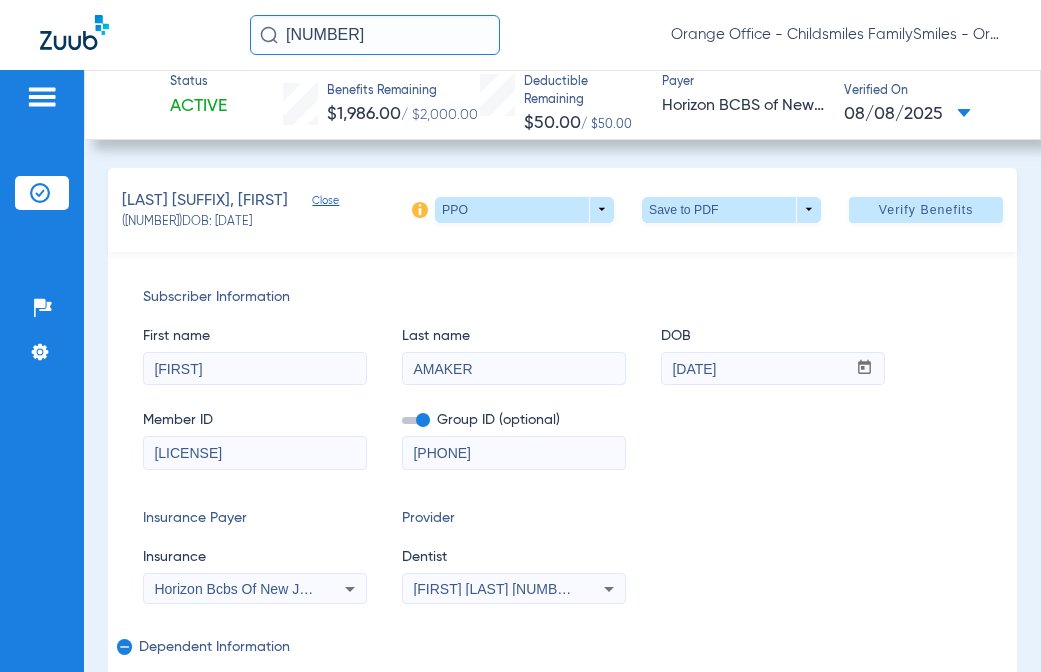 scroll, scrollTop: 0, scrollLeft: 0, axis: both 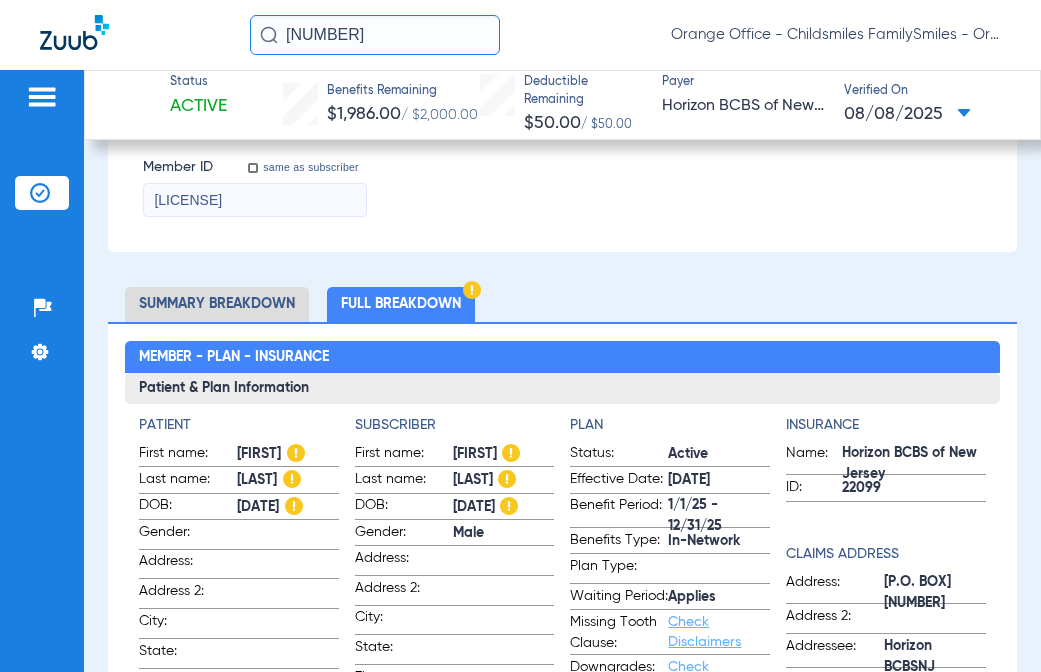 click on "[NUMBER]" 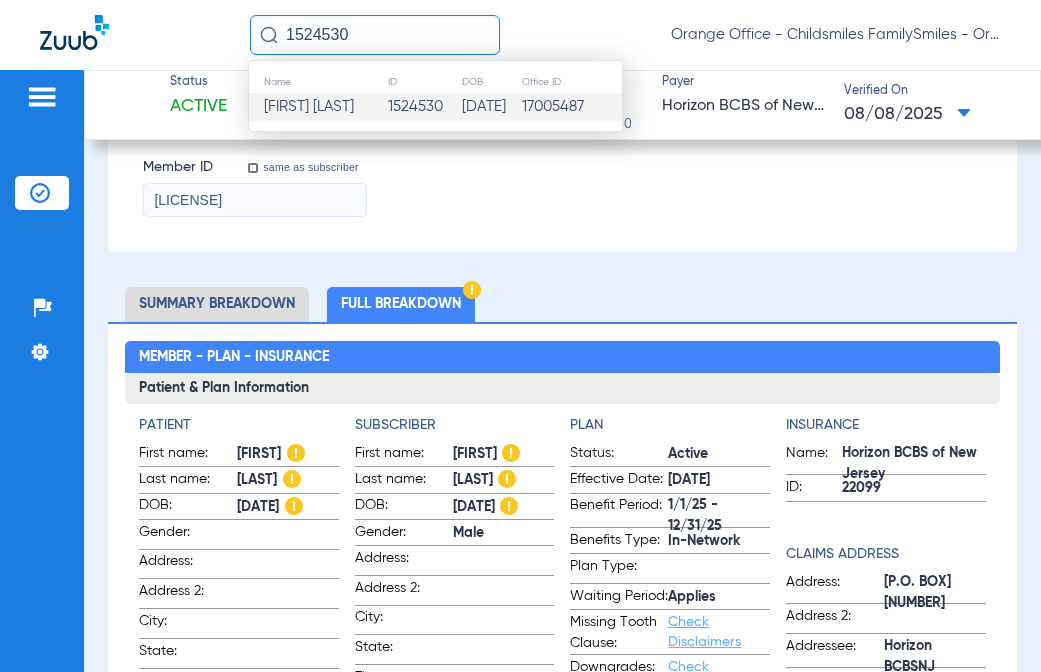 type on "1524530" 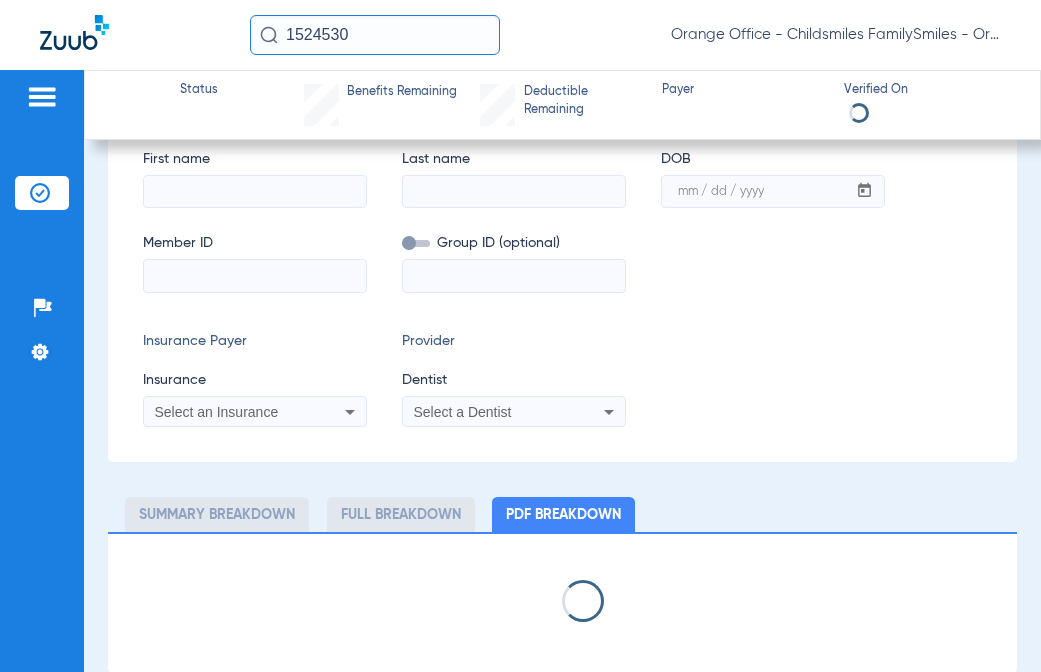 scroll, scrollTop: 600, scrollLeft: 0, axis: vertical 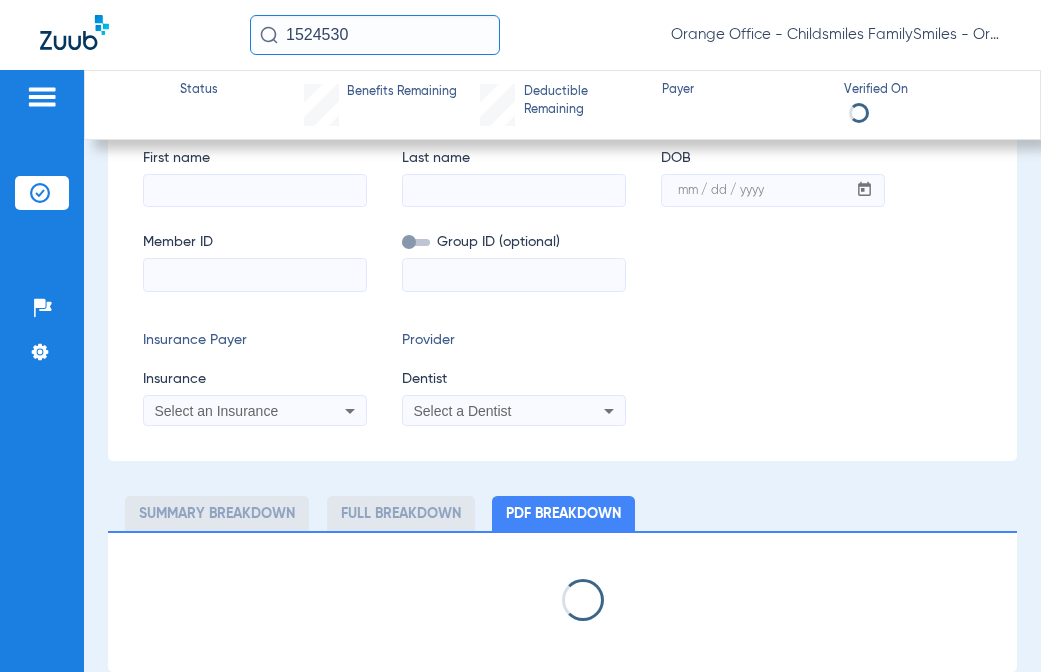 select on "page-width" 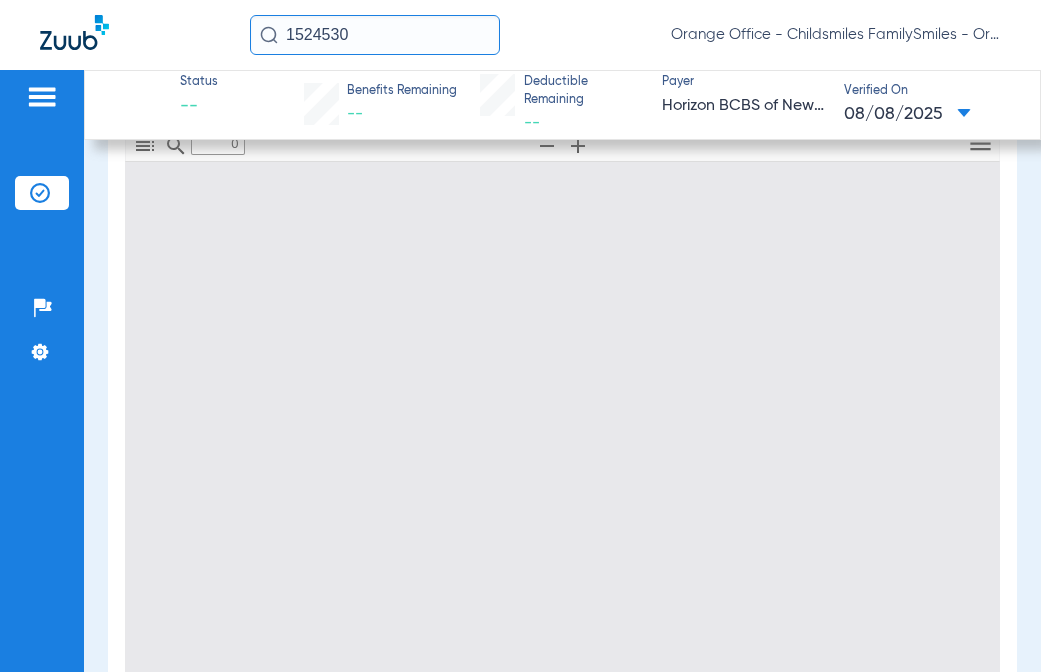 type on "1" 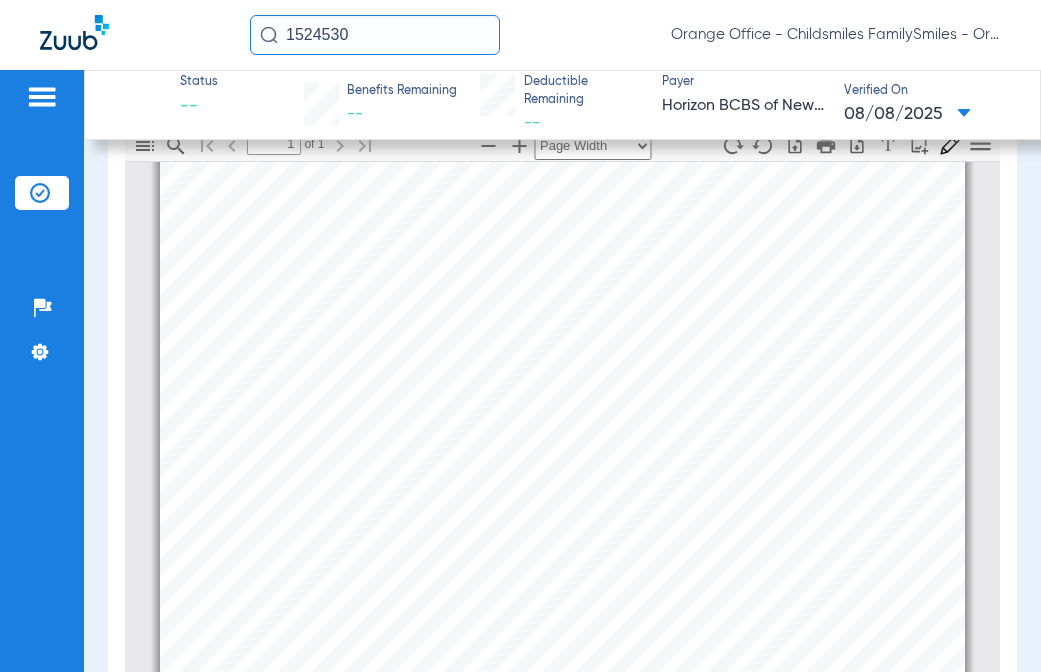 type on "JASMINE" 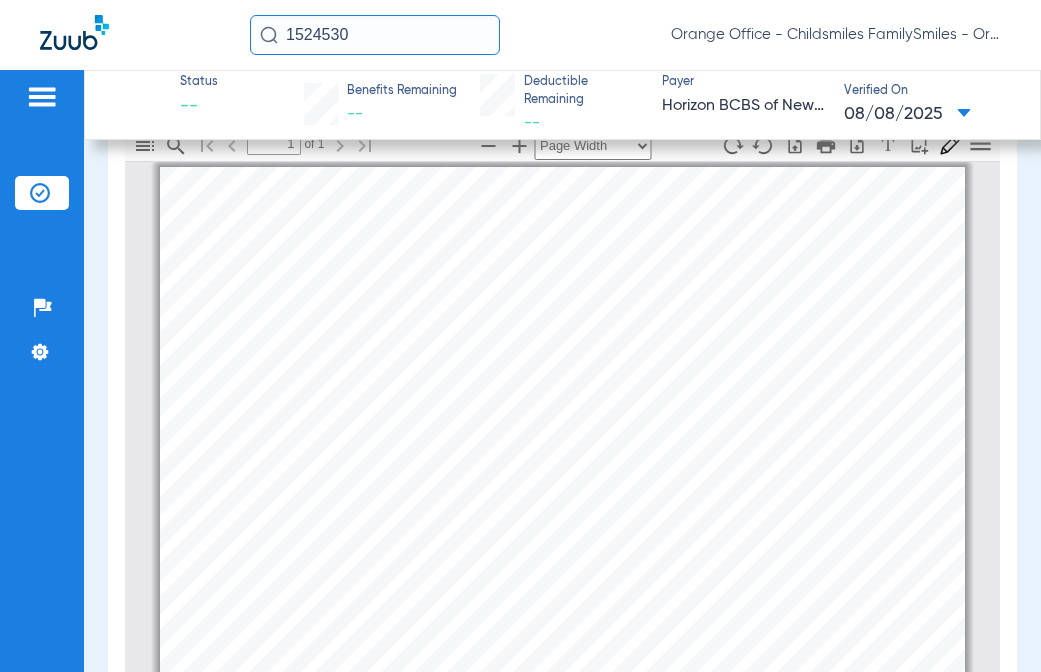 scroll, scrollTop: 0, scrollLeft: 0, axis: both 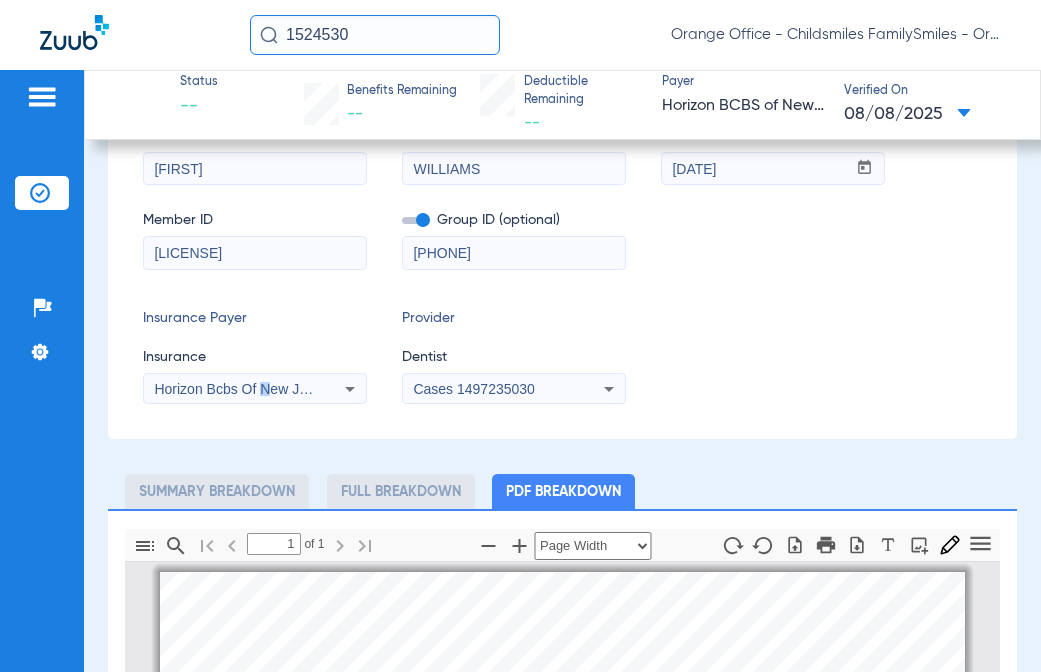 click on "Horizon Bcbs Of New Jersey" at bounding box center [243, 389] 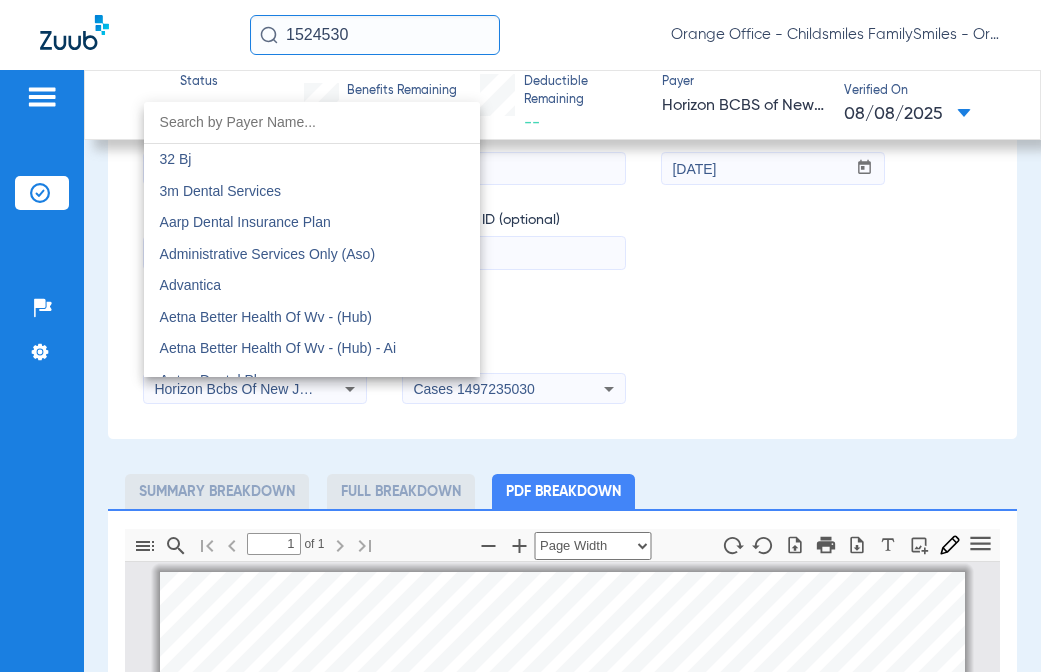 scroll, scrollTop: 7044, scrollLeft: 0, axis: vertical 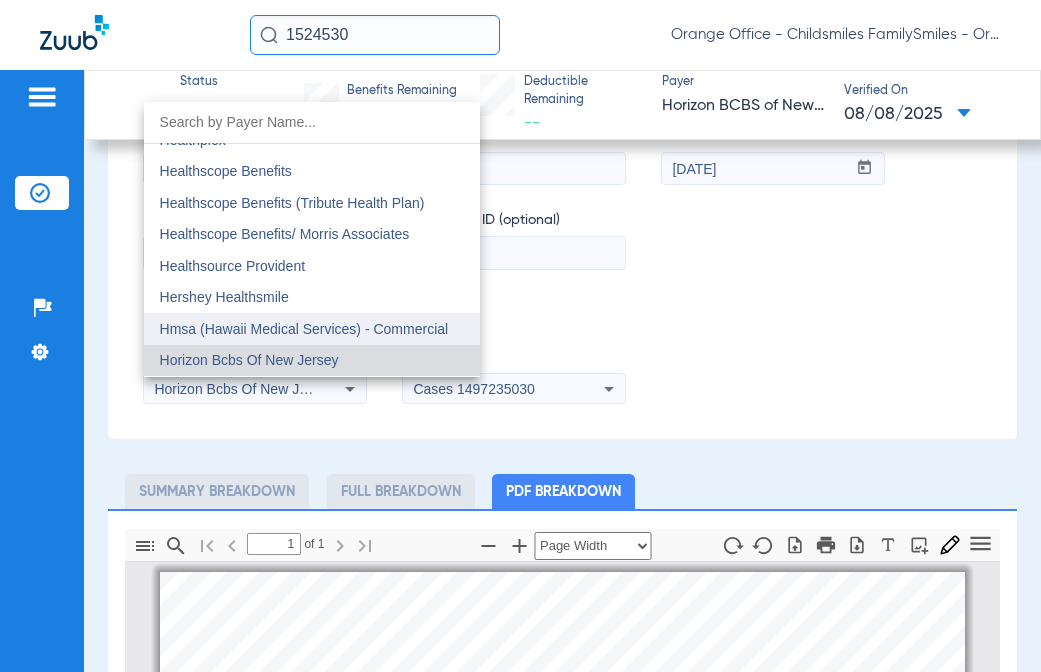 drag, startPoint x: 264, startPoint y: 393, endPoint x: 217, endPoint y: 329, distance: 79.40403 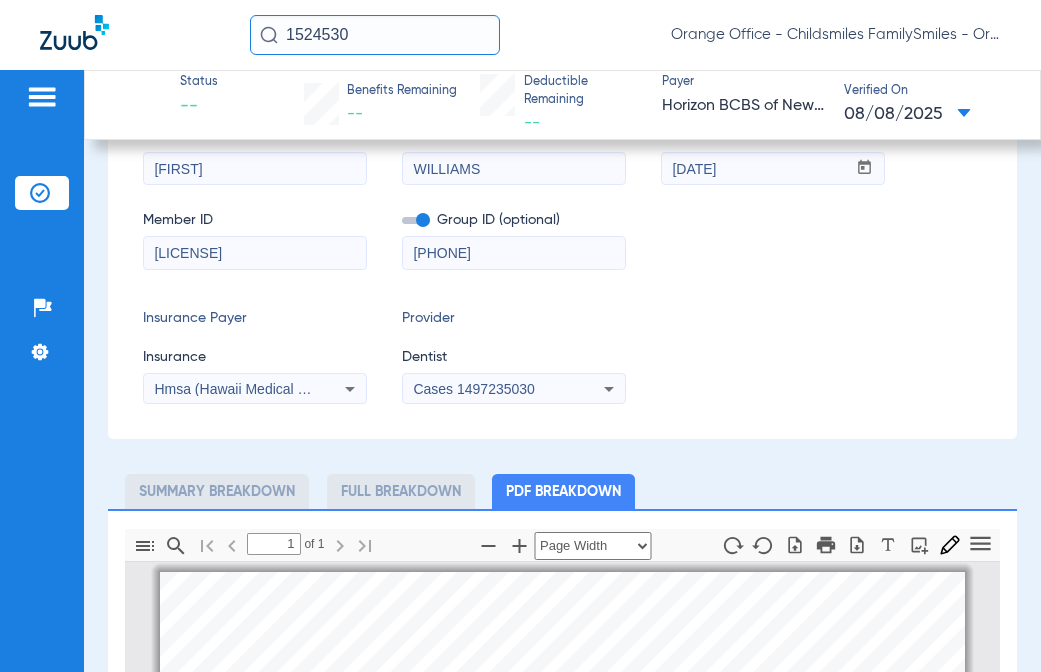 click on "Hmsa (Hawaii Medical Services) - Commercial" at bounding box center (298, 389) 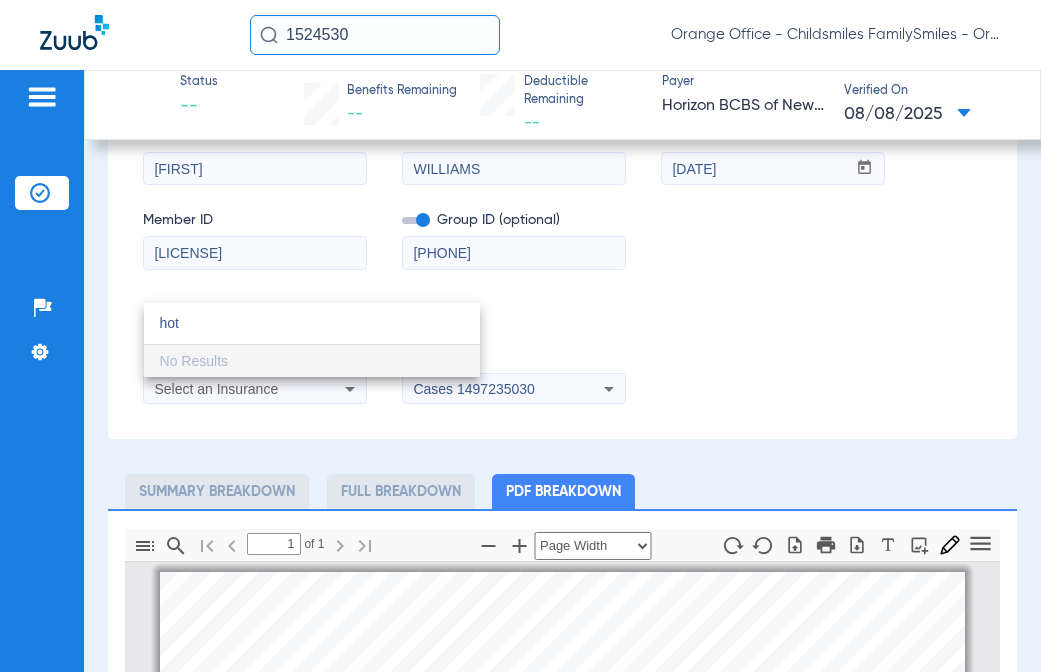 scroll, scrollTop: 0, scrollLeft: 0, axis: both 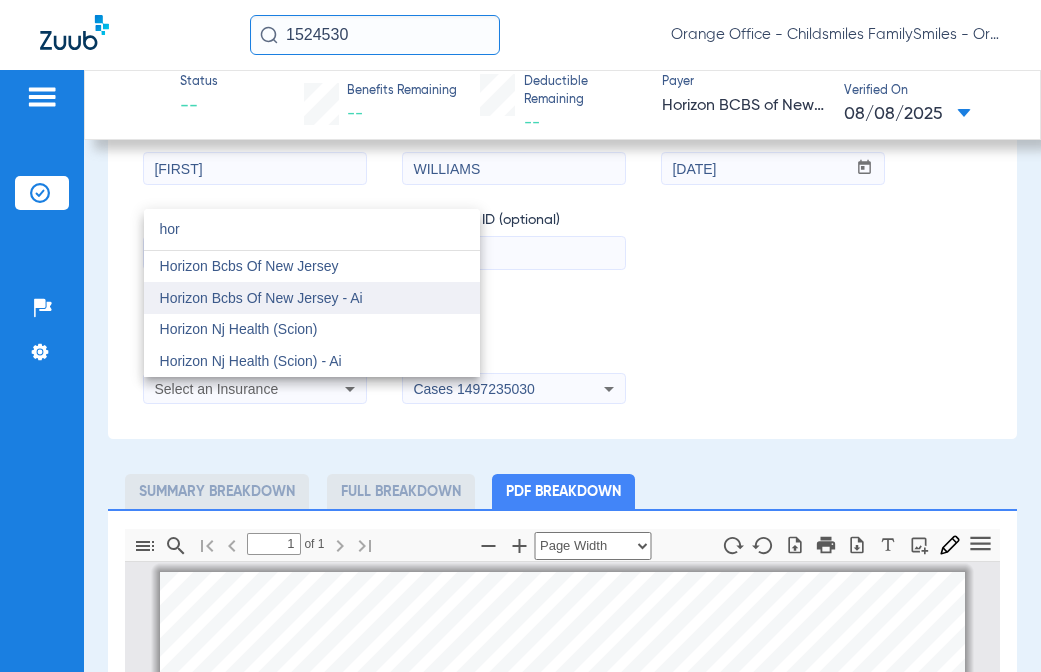 type on "hor" 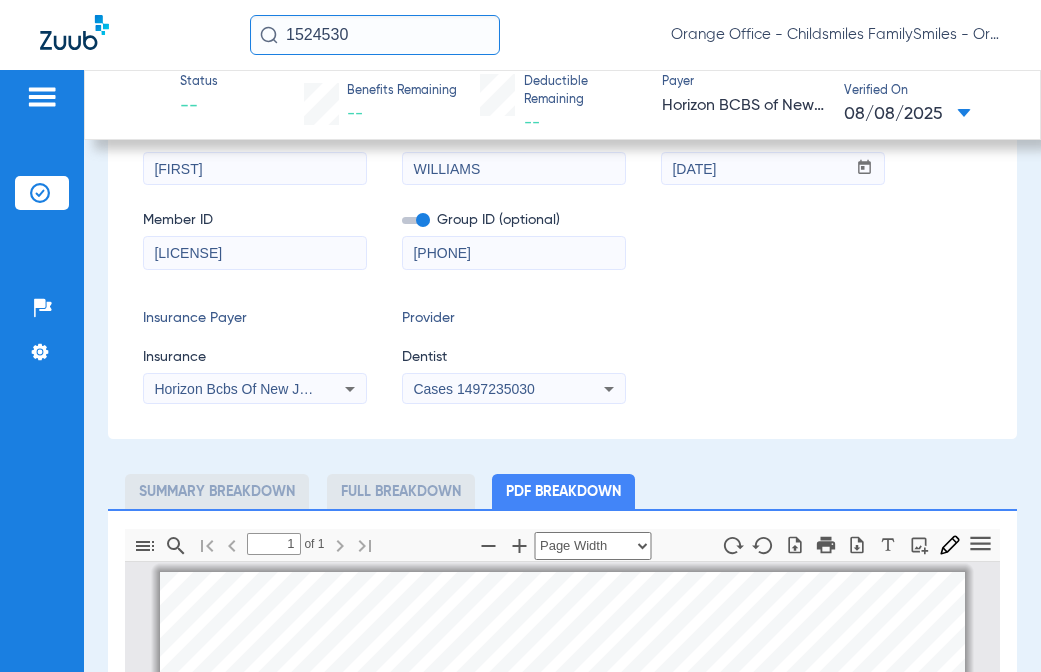 click on "Cases  1497235030" at bounding box center [473, 389] 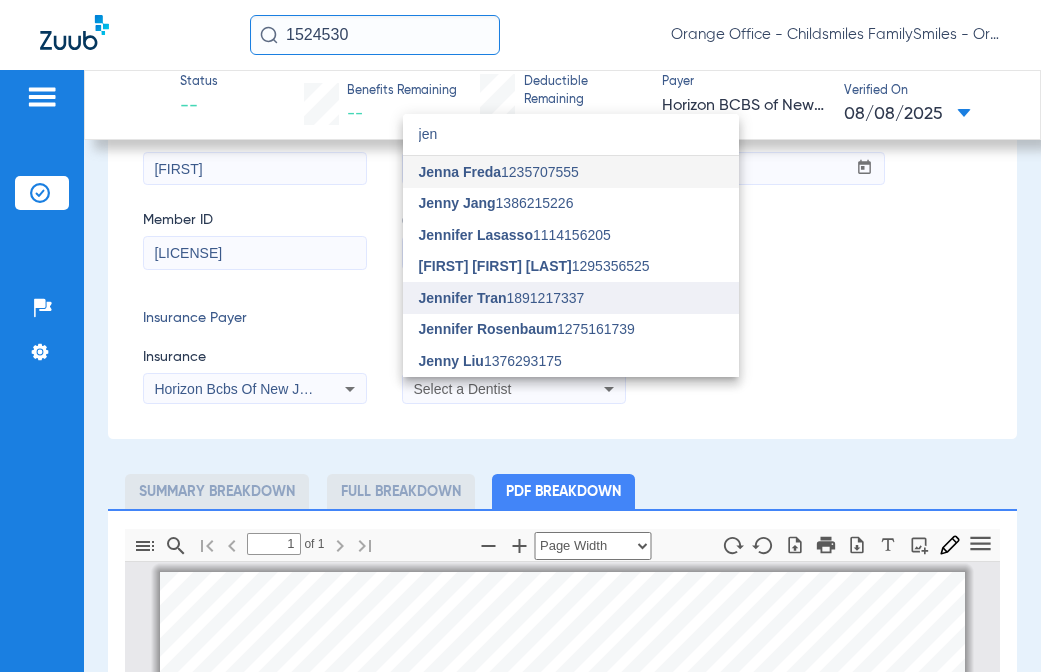 type on "jen" 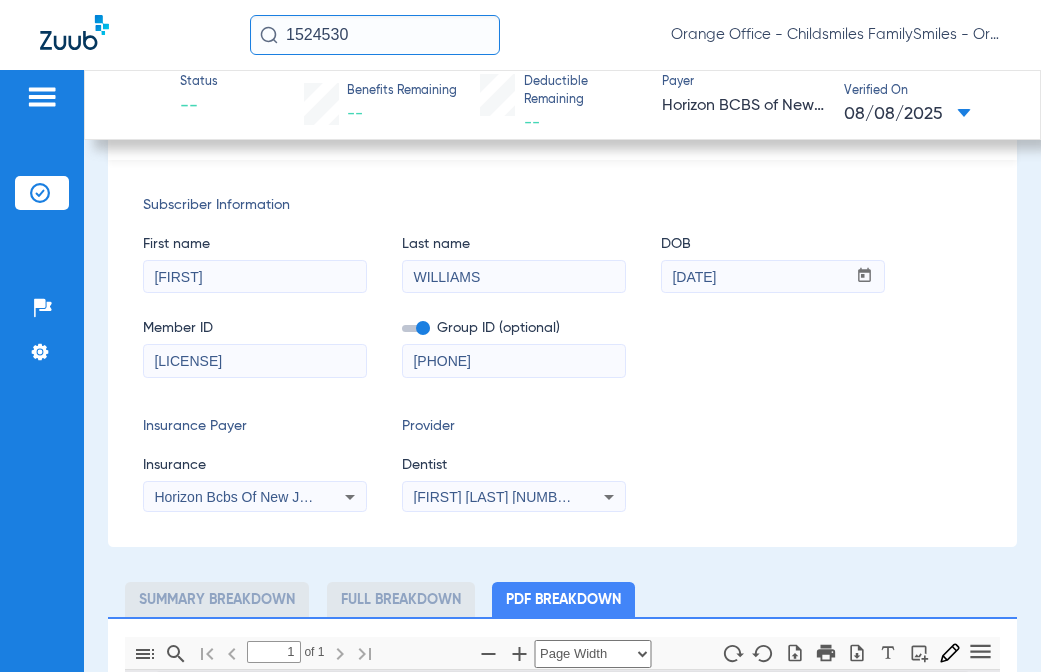 scroll, scrollTop: 0, scrollLeft: 0, axis: both 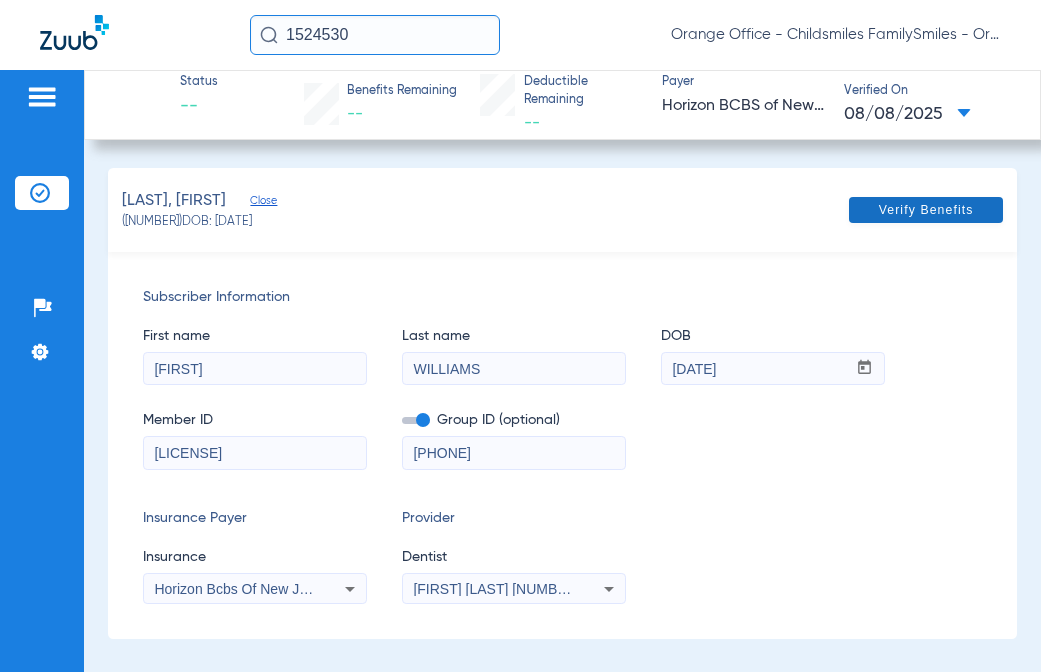 click on "Verify Benefits" 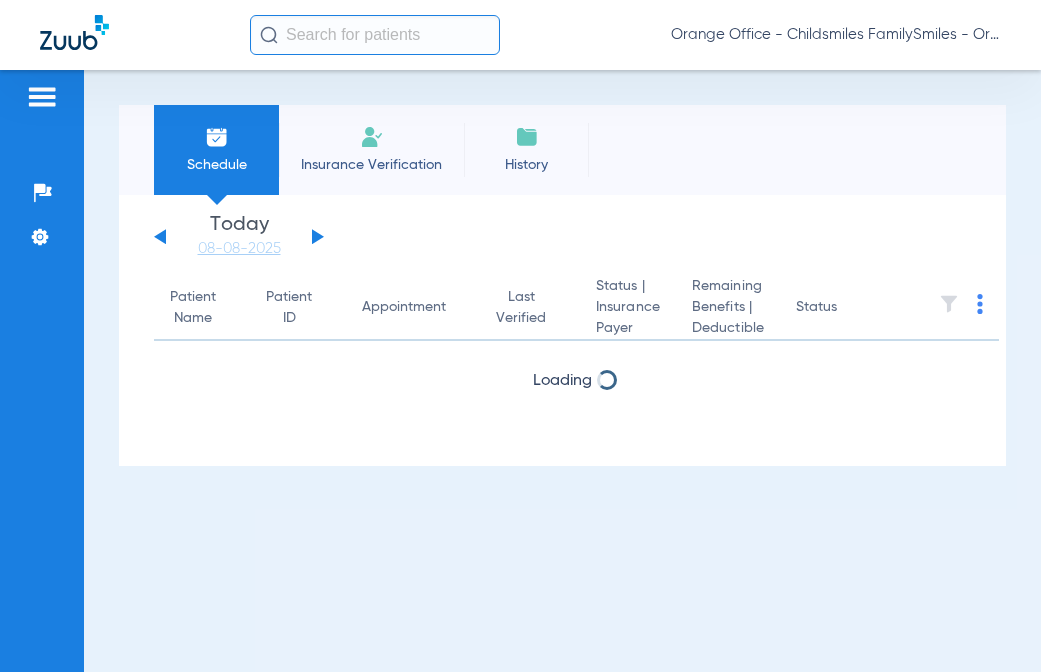 scroll, scrollTop: 0, scrollLeft: 0, axis: both 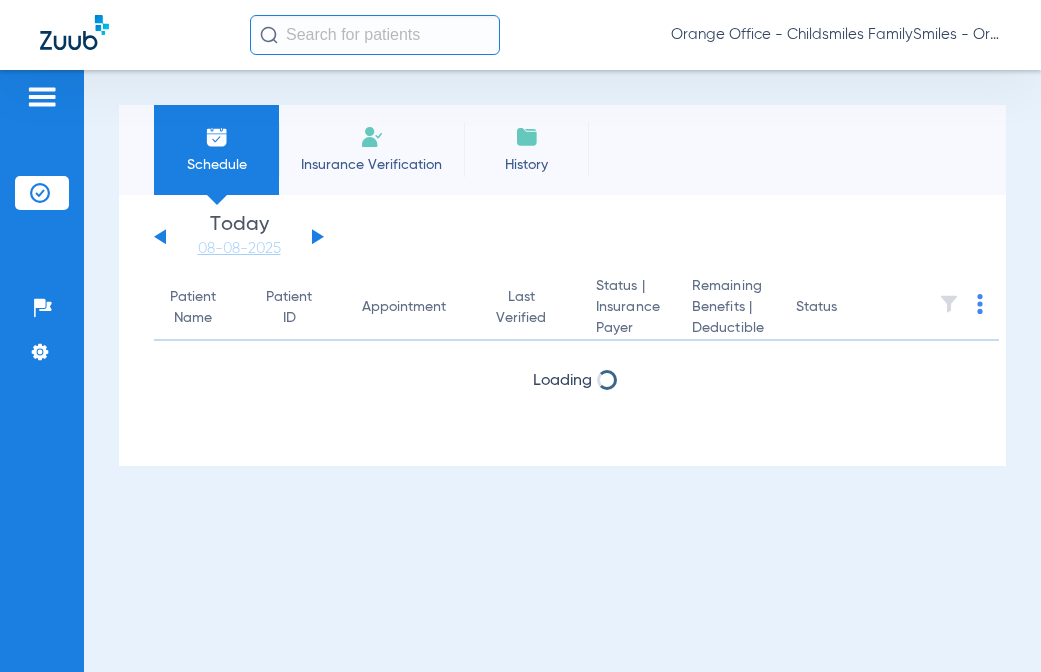 click 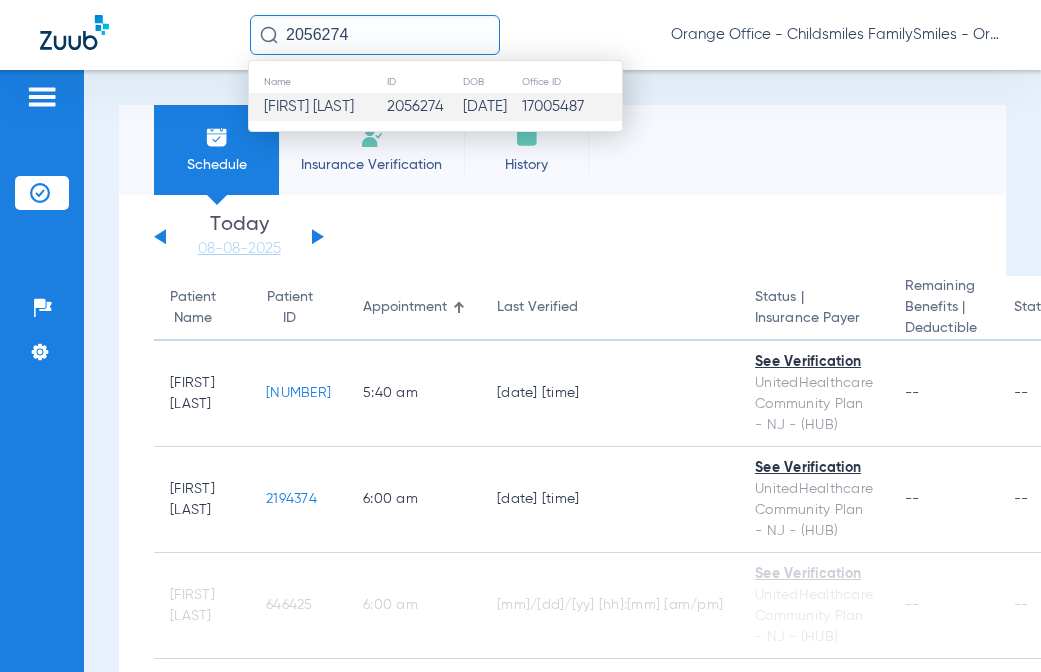 type on "2056274" 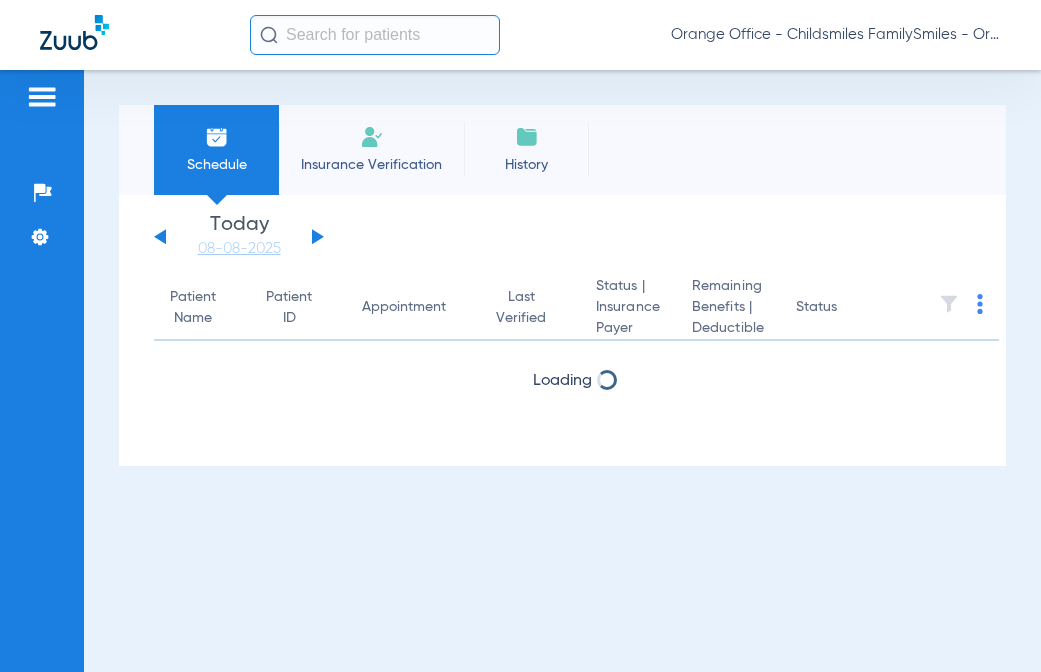 scroll, scrollTop: 0, scrollLeft: 0, axis: both 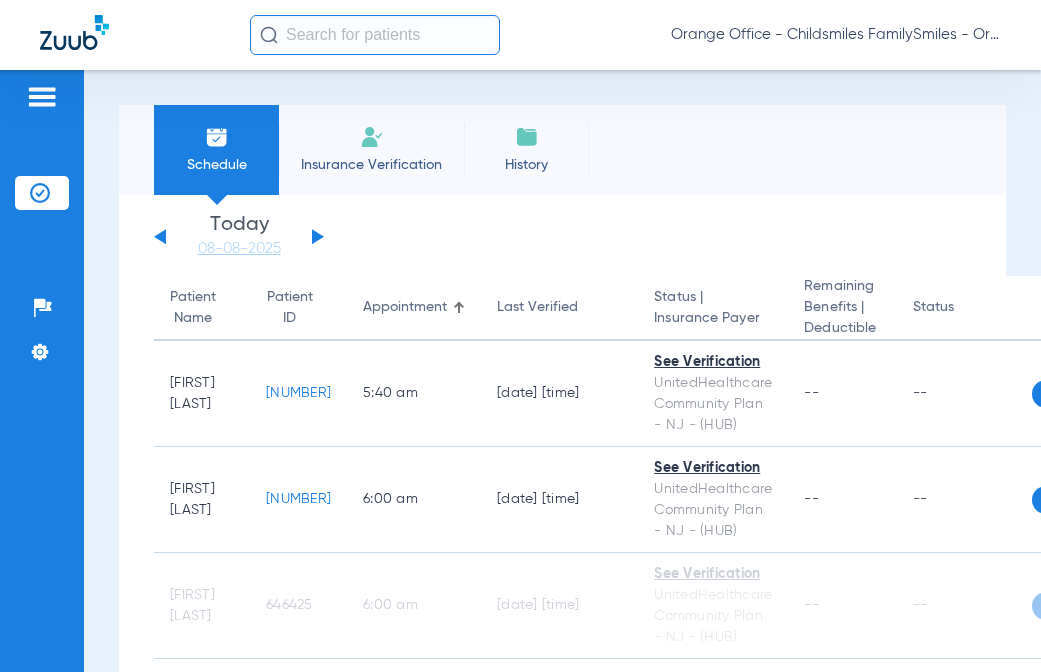 click 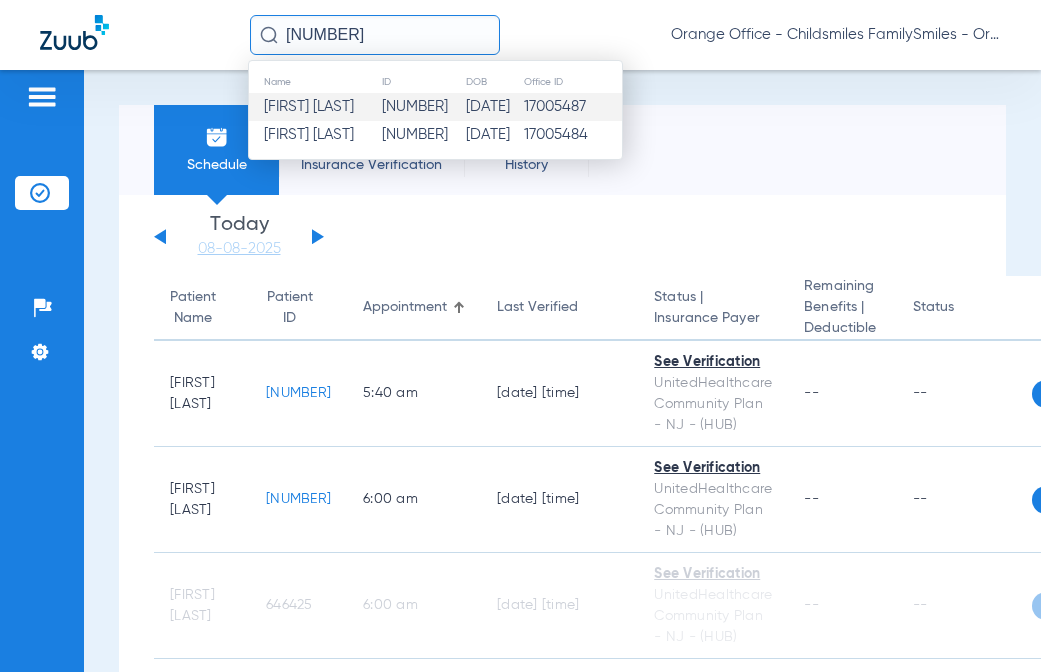 type on "[NUMBER]" 